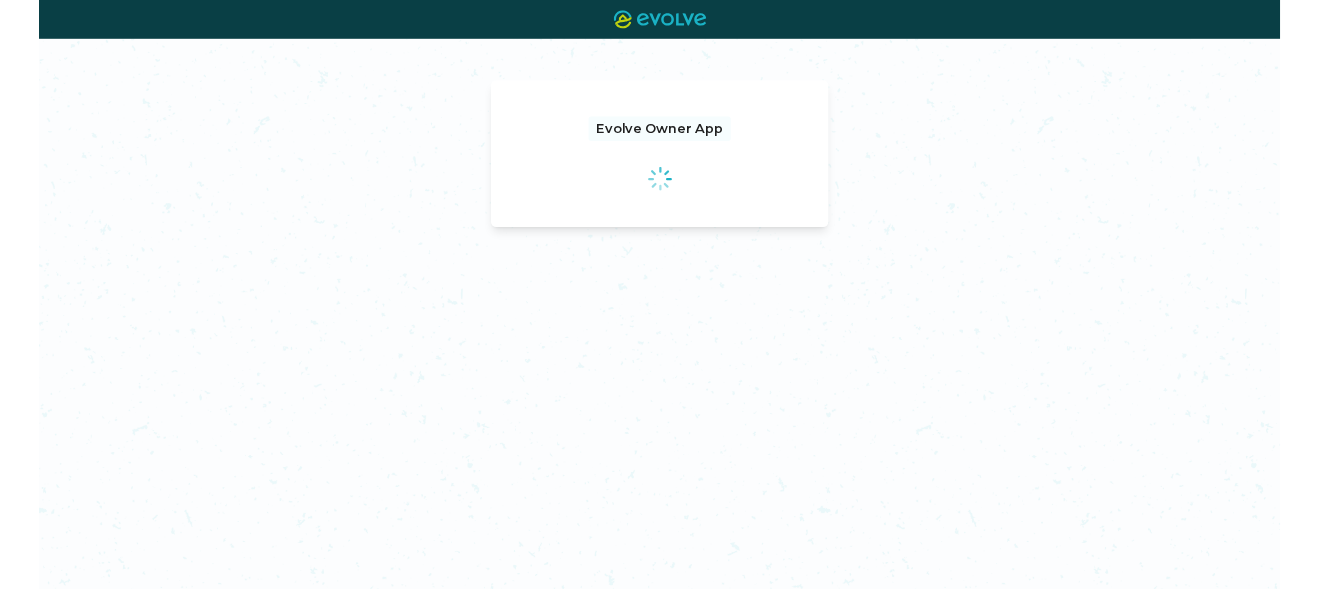 scroll, scrollTop: 0, scrollLeft: 0, axis: both 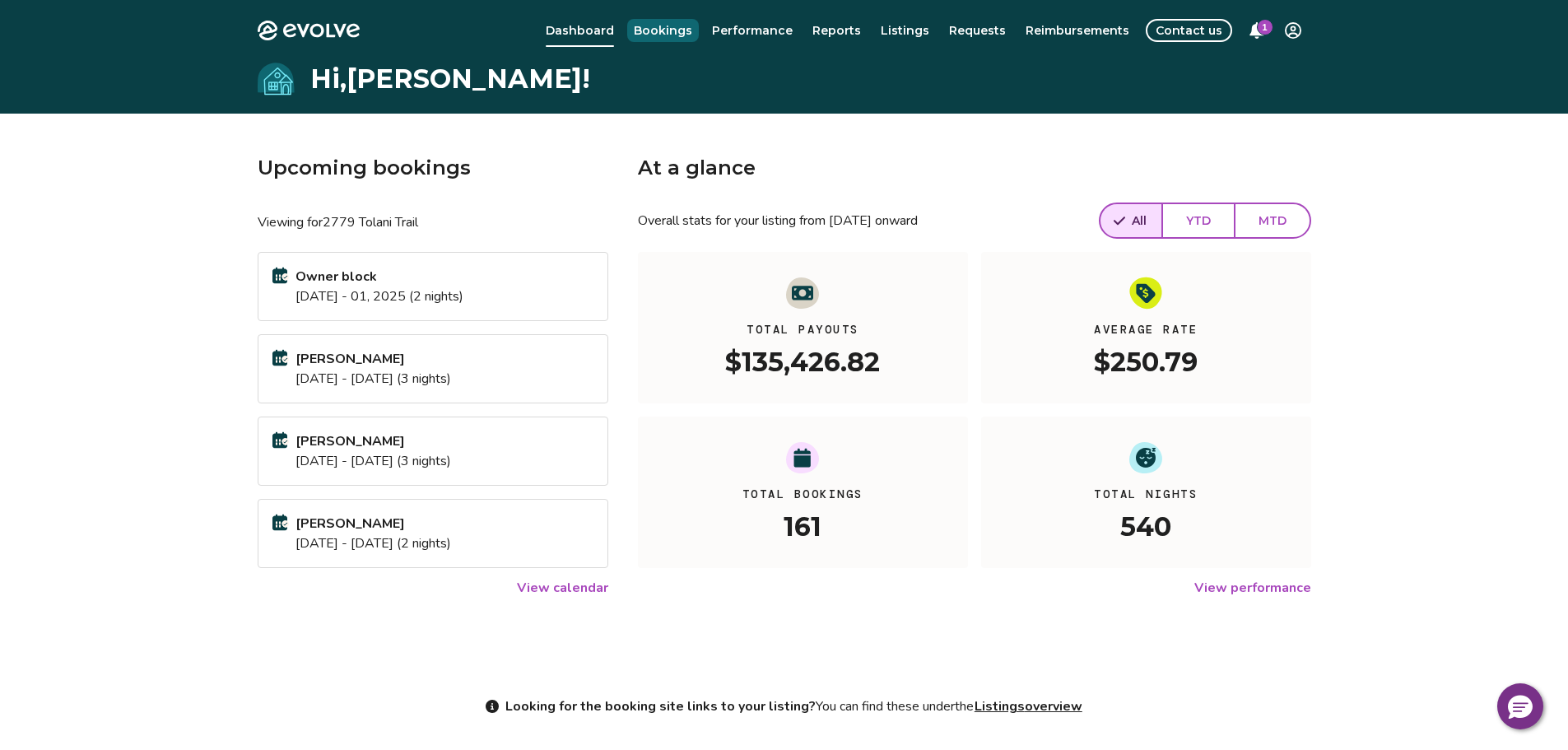 click on "Bookings" at bounding box center (663, 30) 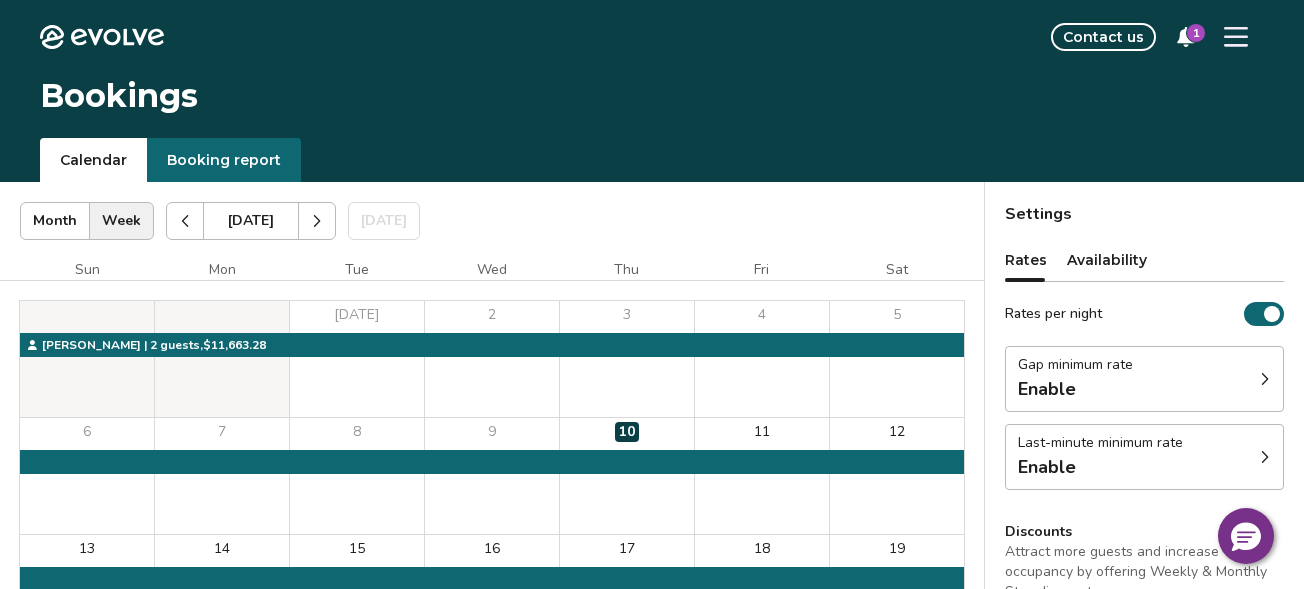 click on "Booking report" at bounding box center [224, 160] 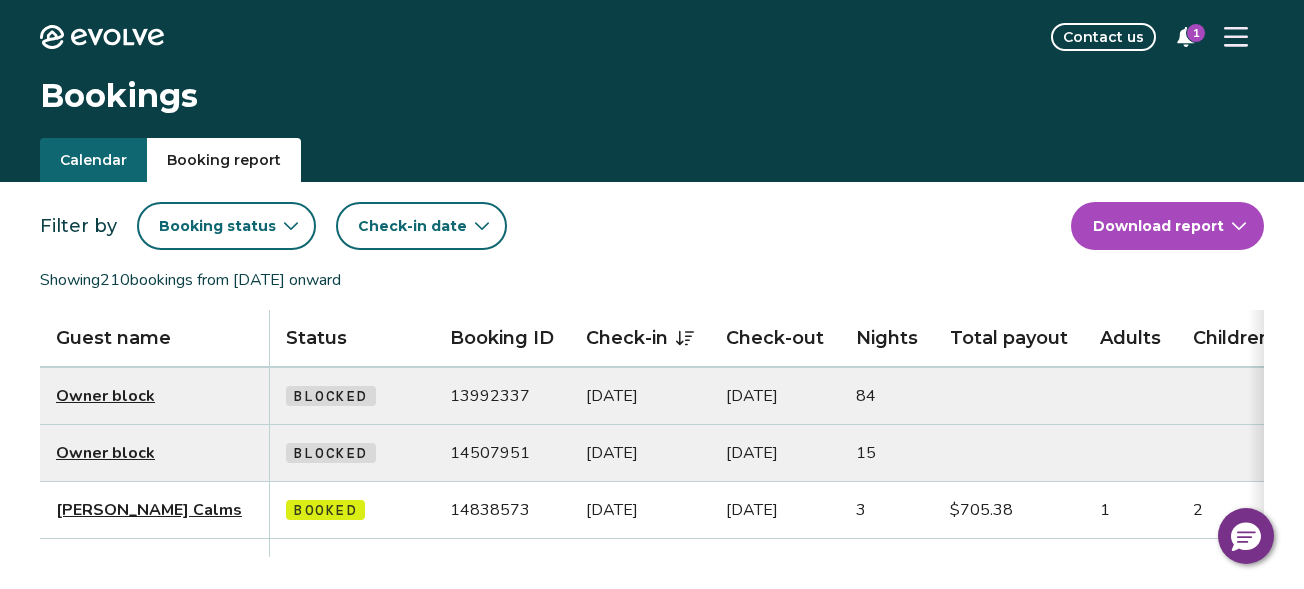 click on "Evolve Contact us 1 Bookings Calendar Booking report Filter by Booking status Check-in date Download   report Showing  210  bookings    from [DATE] onward Guest name Status Booking ID Check-in Check-out Nights Total payout Adults Children Infants Pets Listing Guest email Guest phone Date booked Booking site Owner block Blocked 13992337 [DATE] [DATE] 84 [DATE] Owner block Blocked 14507951 [DATE] [DATE] 15 [DATE] [PERSON_NAME] Calms Booked 14838573 [DATE] [DATE] 3 $705.38 1 2 0 No (520) 270-1458 [DATE] Airbnb [PERSON_NAME] Booked 14850758 [DATE] [DATE] 7 $1,365.64 5 0 No [EMAIL_ADDRESS][DOMAIN_NAME] (253) 222-5670 [DATE] VRBO [PERSON_NAME] Booked 14825373 [DATE] [DATE] 2 $619.82 4 1 1 No (253) 273-4517 [DATE] Airbnb [PERSON_NAME] Canceled 14788463 [DATE] [DATE] 2 $0.00 4 0 0 No [EMAIL_ADDRESS][DOMAIN_NAME] (714) 342-9192 [DATE] Evolve [PERSON_NAME] Booked 14818291 [DATE] [DATE] 2 $532.29 2 2 0 No [EMAIL_ADDRESS][DOMAIN_NAME] VRBO 2" at bounding box center (652, 888) 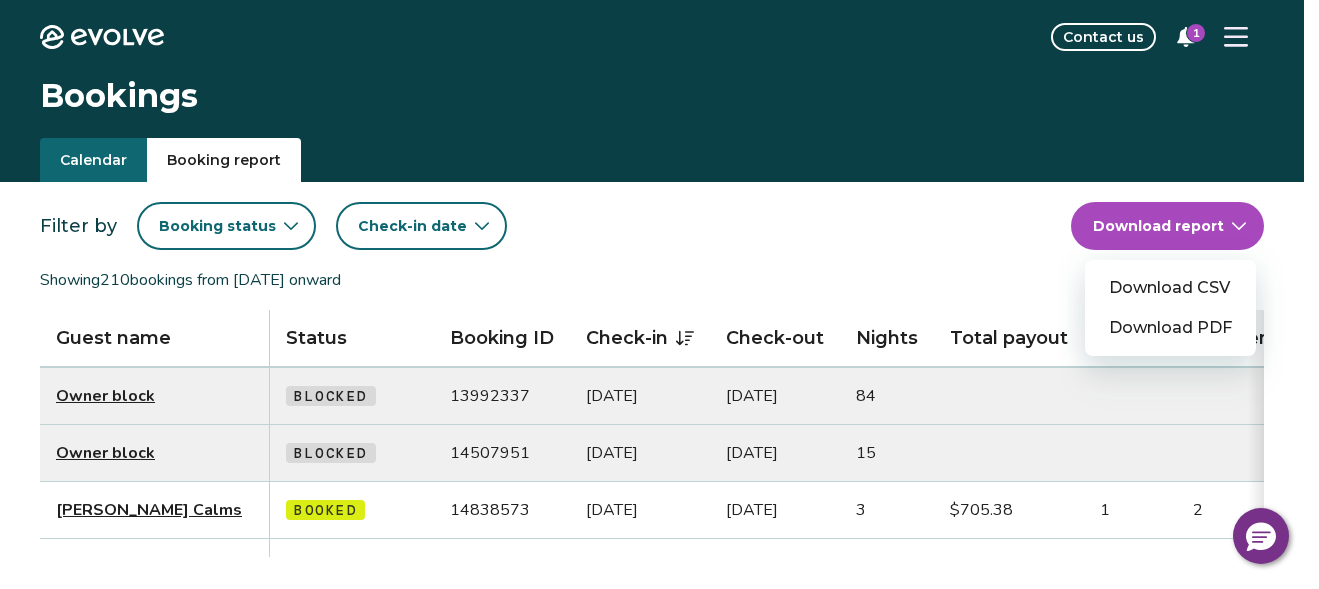 click on "Download CSV" at bounding box center [1170, 288] 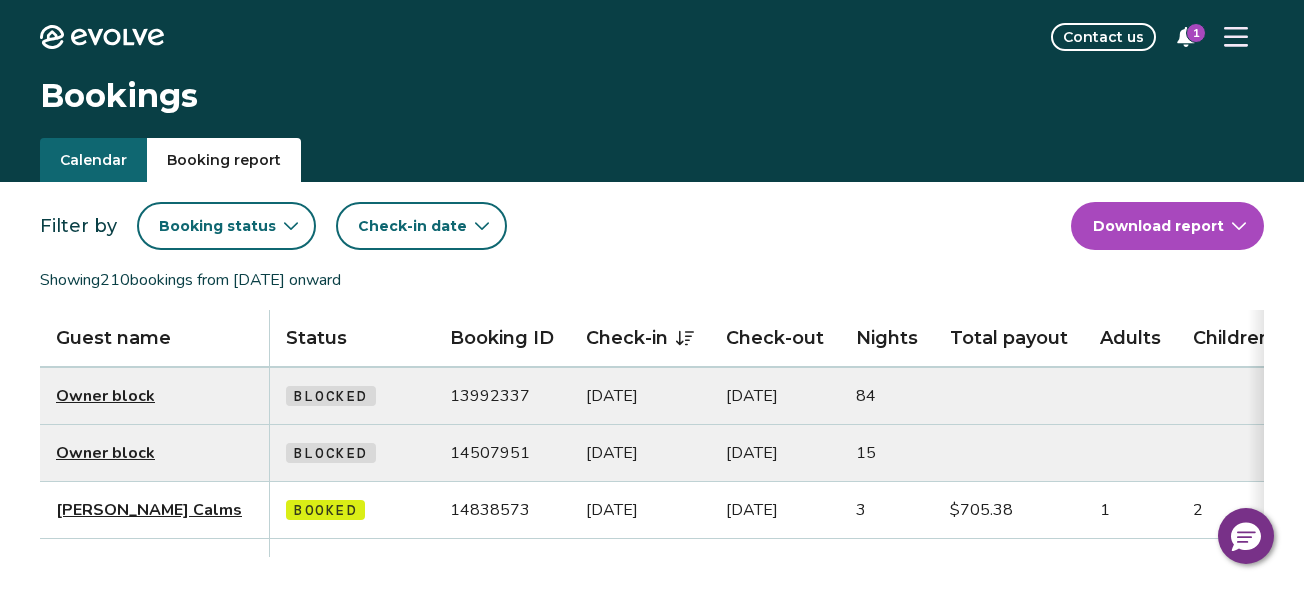 click on "1" at bounding box center [1196, 33] 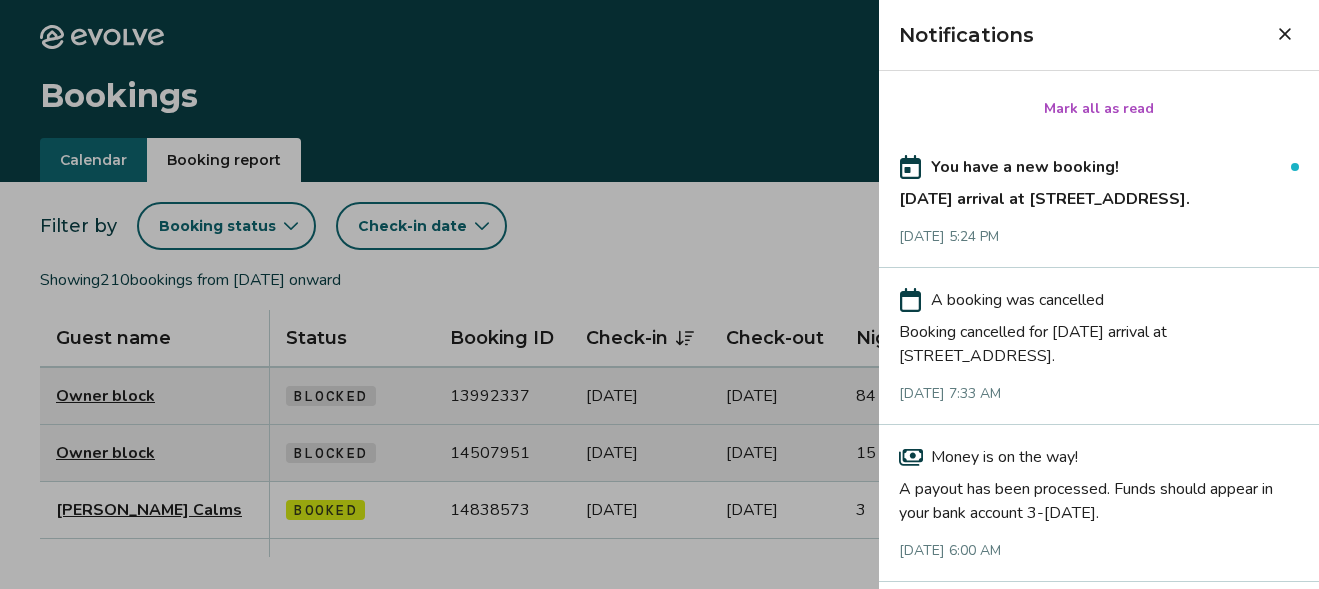 click on "Mark all as read" at bounding box center [1099, 109] 